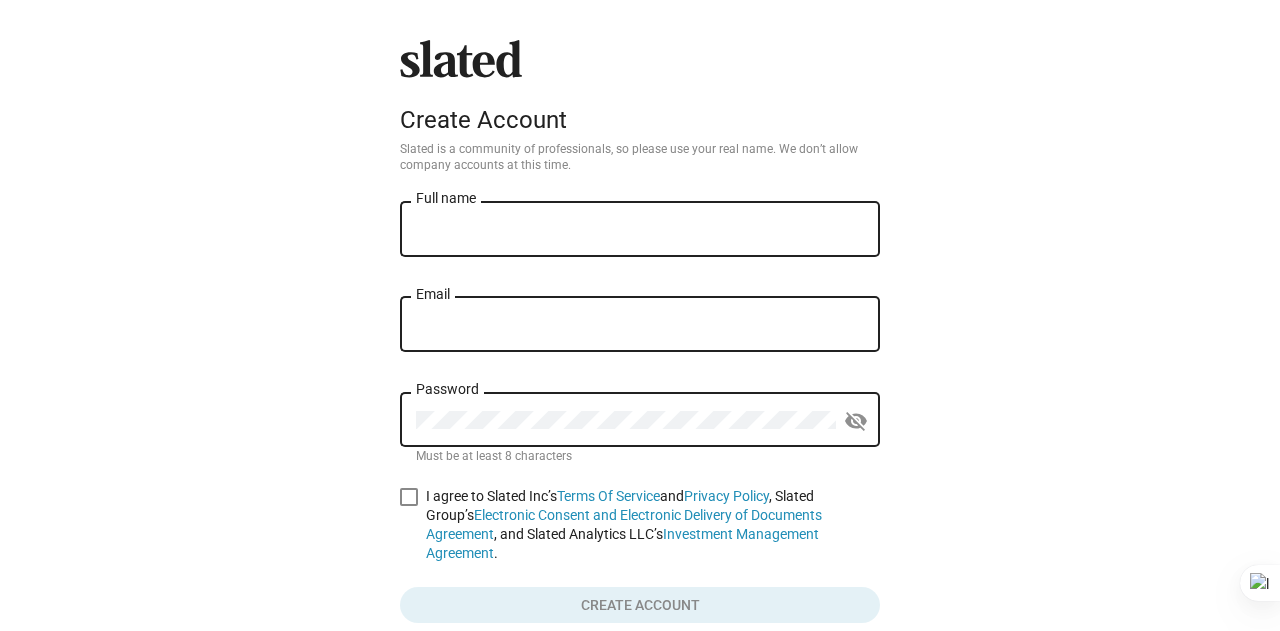 scroll, scrollTop: 0, scrollLeft: 0, axis: both 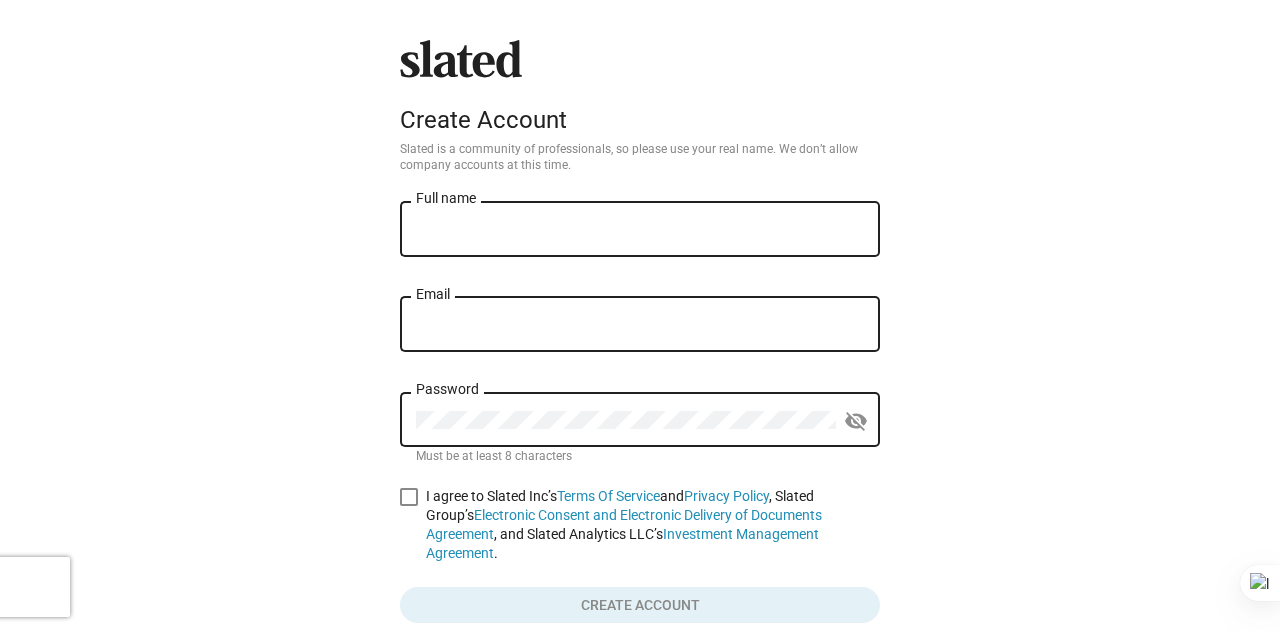 click on "Full name" at bounding box center [640, 230] 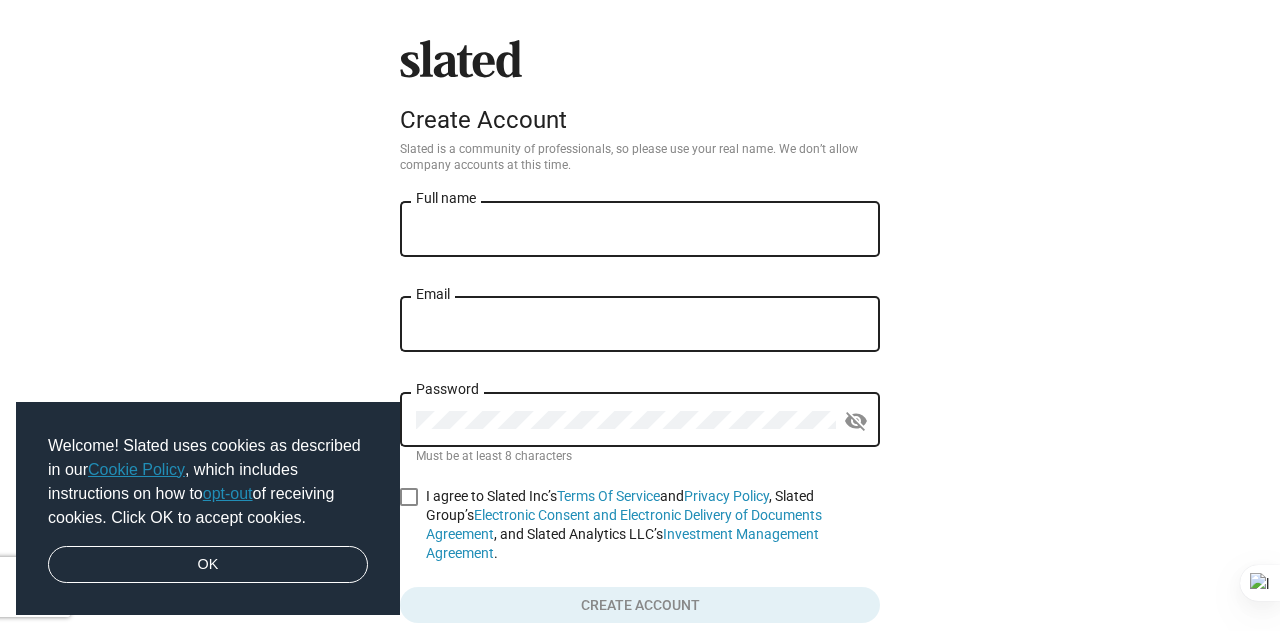 click on "Full name" at bounding box center (640, 230) 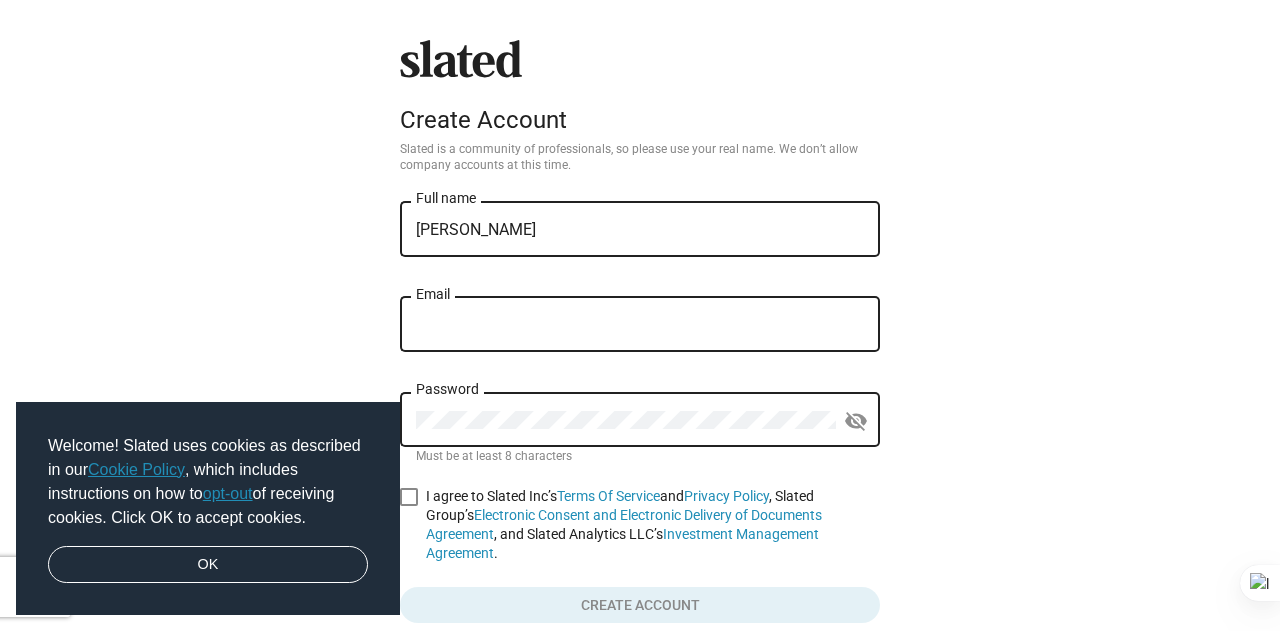 type on "[EMAIL_ADDRESS][DOMAIN_NAME]" 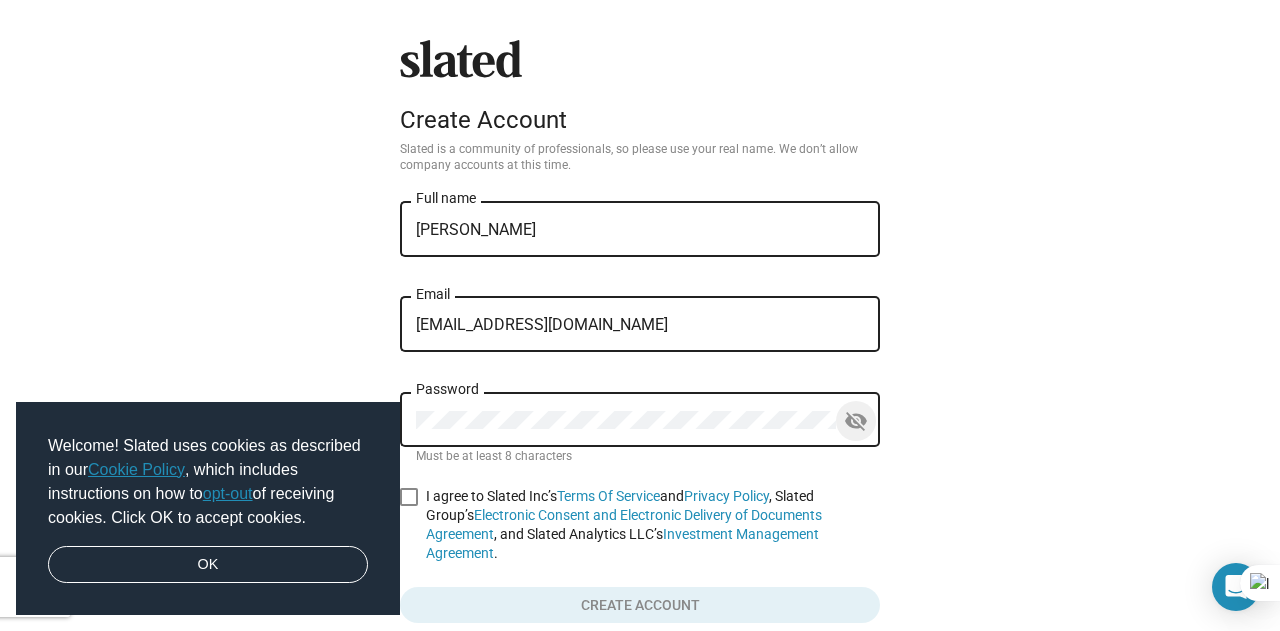 click on "Slated
Create Account Slated is a community of professionals, so please use your real name. We don’t allow company accounts at this time. Ramez Tomeh Full name rameztomeh10@gmail.com Email Password visibility_off Must be at least 8 characters    I agree to Slated Inc’s  Terms Of Service  and  Privacy Policy , Slated Group’s  Electronic Consent and Electronic Delivery of Documents Agreement , and Slated Analytics LLC’s  Investment Management Agreement .  Create account   Google  Facebook  Already have an account?  Sign in" 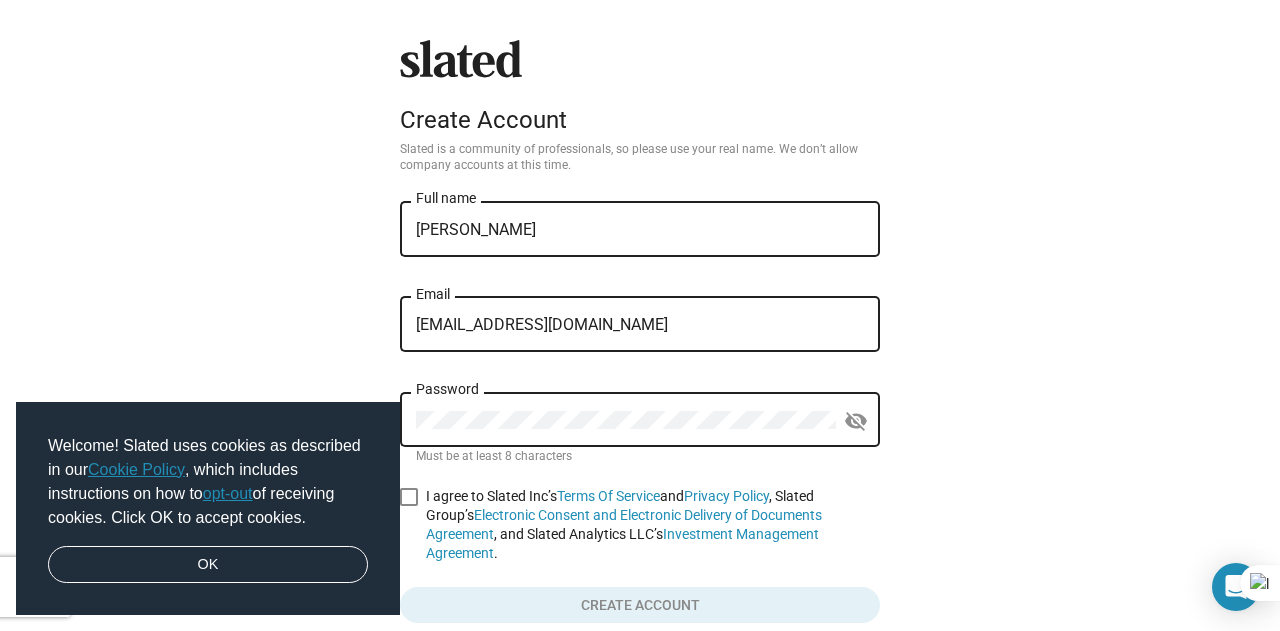 scroll, scrollTop: 201, scrollLeft: 0, axis: vertical 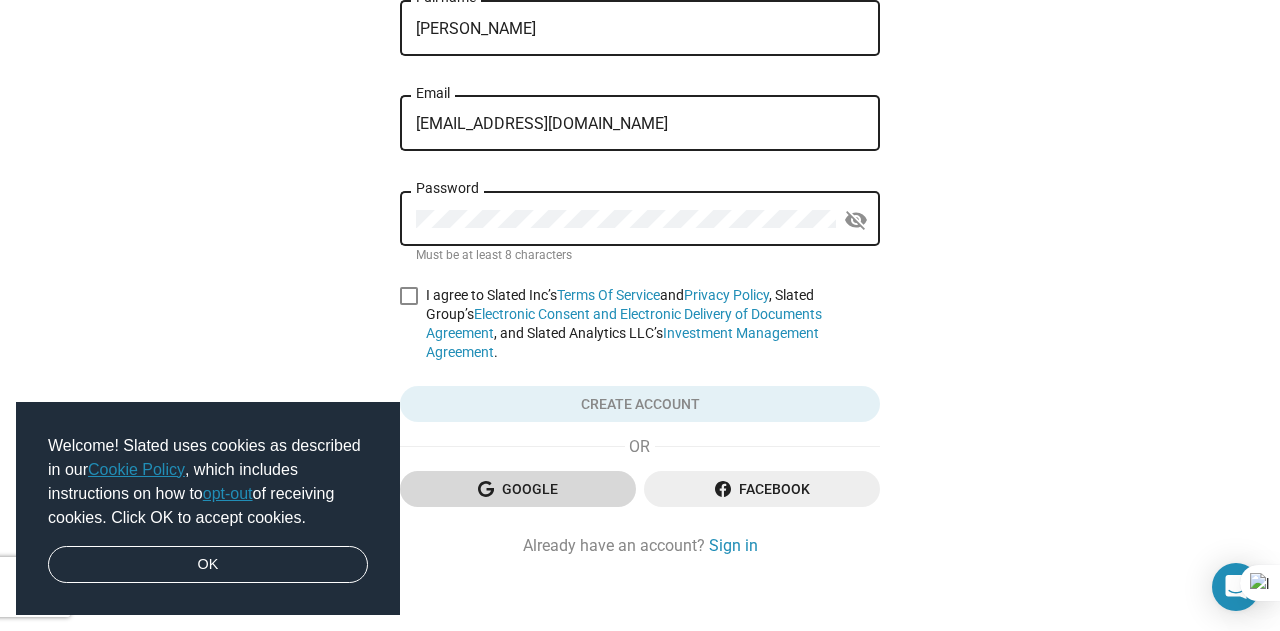 click on "Google" 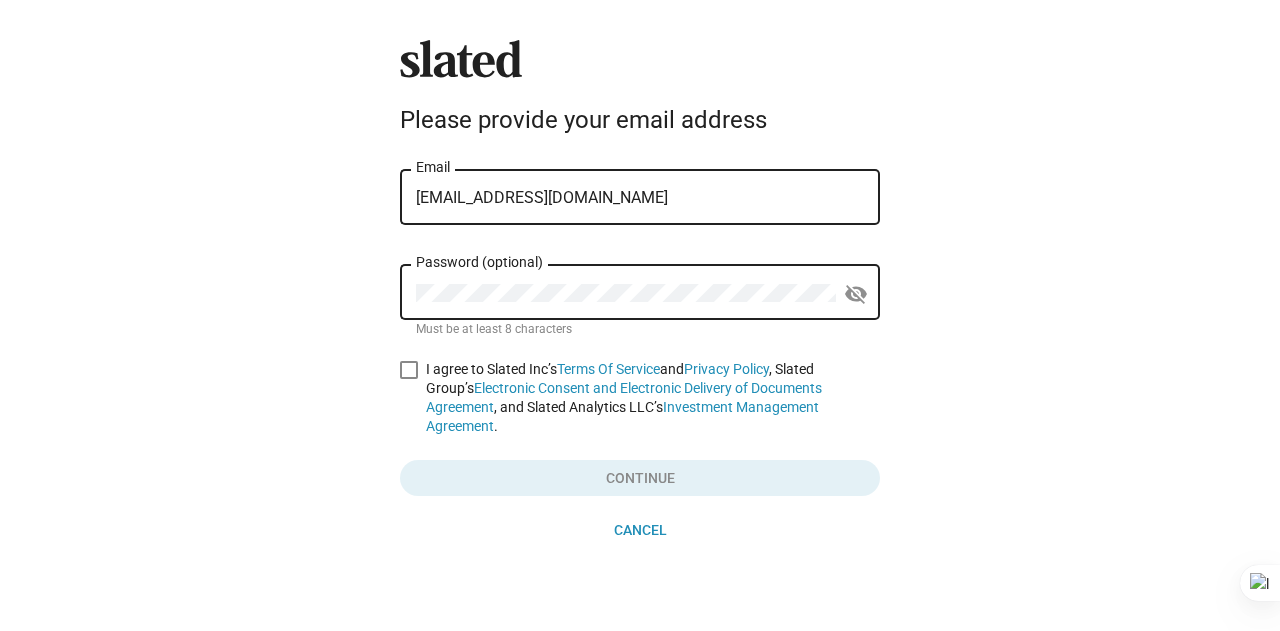 scroll, scrollTop: 0, scrollLeft: 0, axis: both 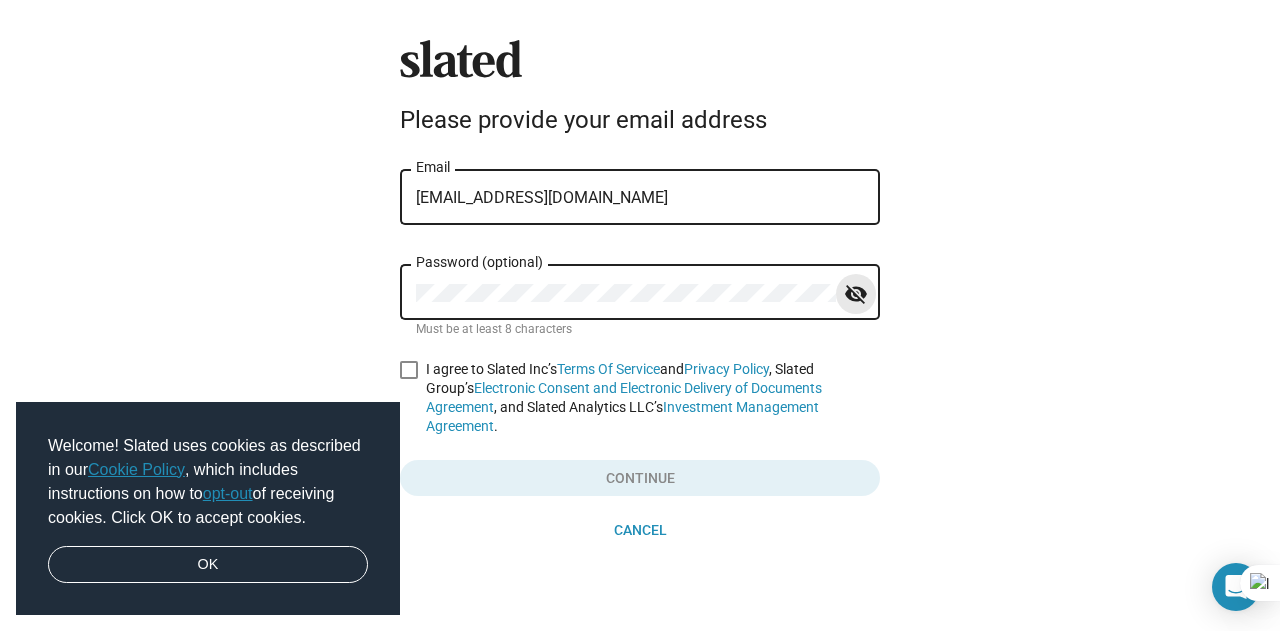 click on "visibility_off" 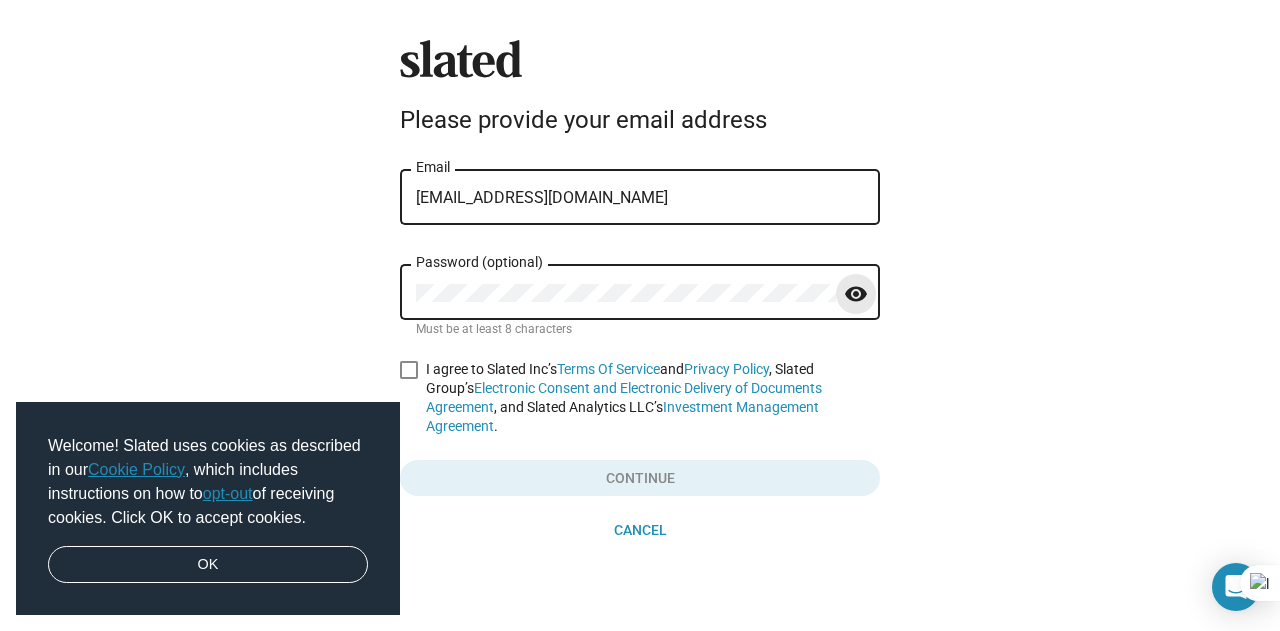 click on "visibility" 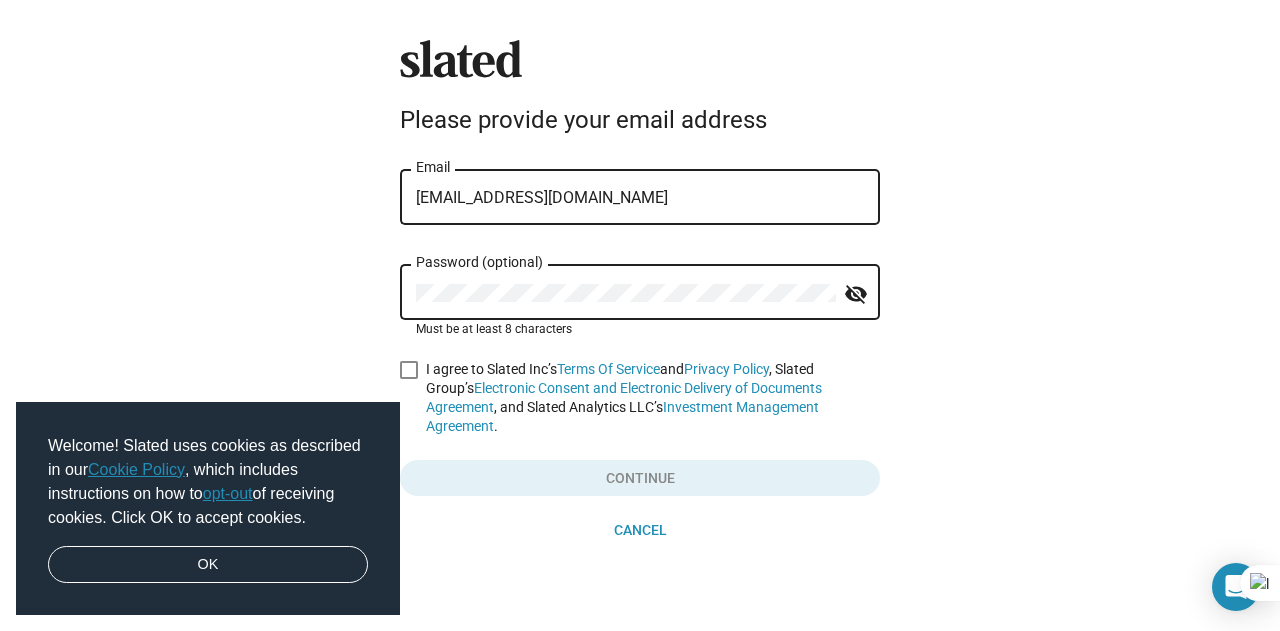 click at bounding box center (409, 370) 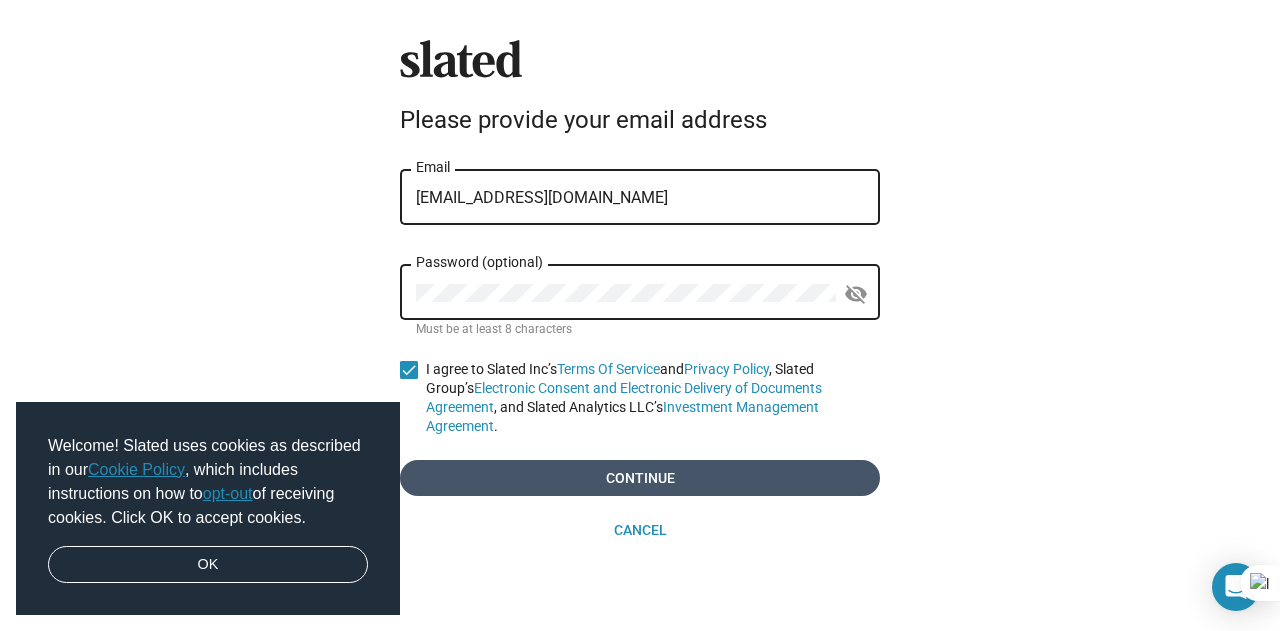 click on "Continue" 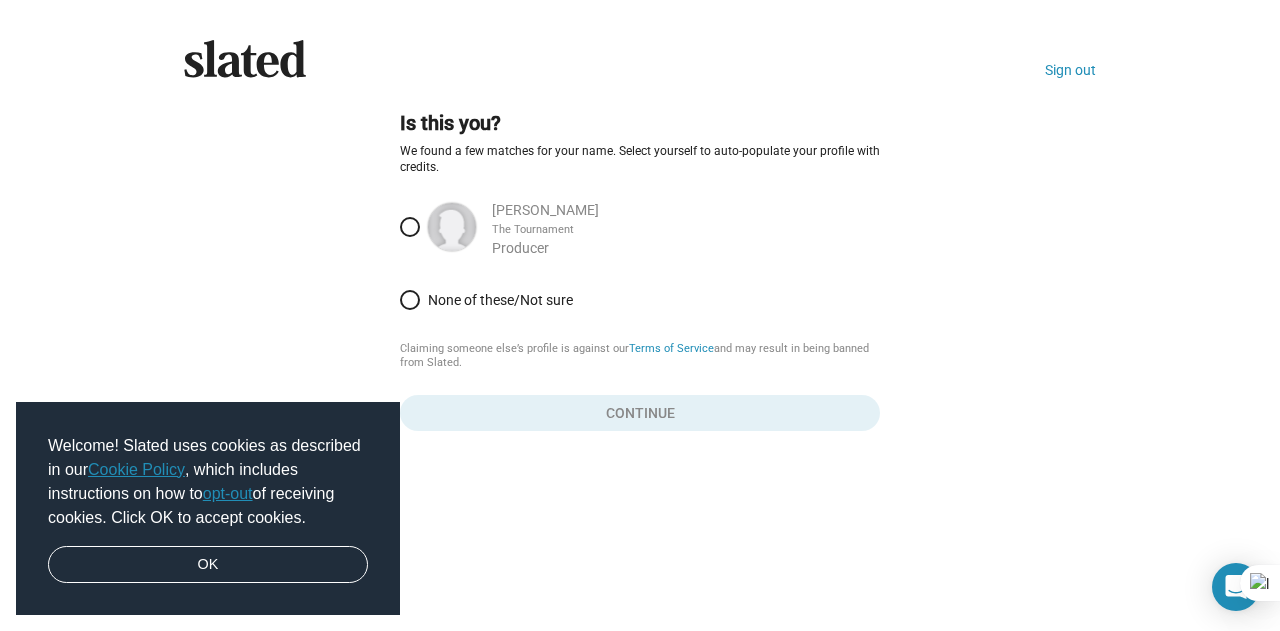 click at bounding box center [410, 227] 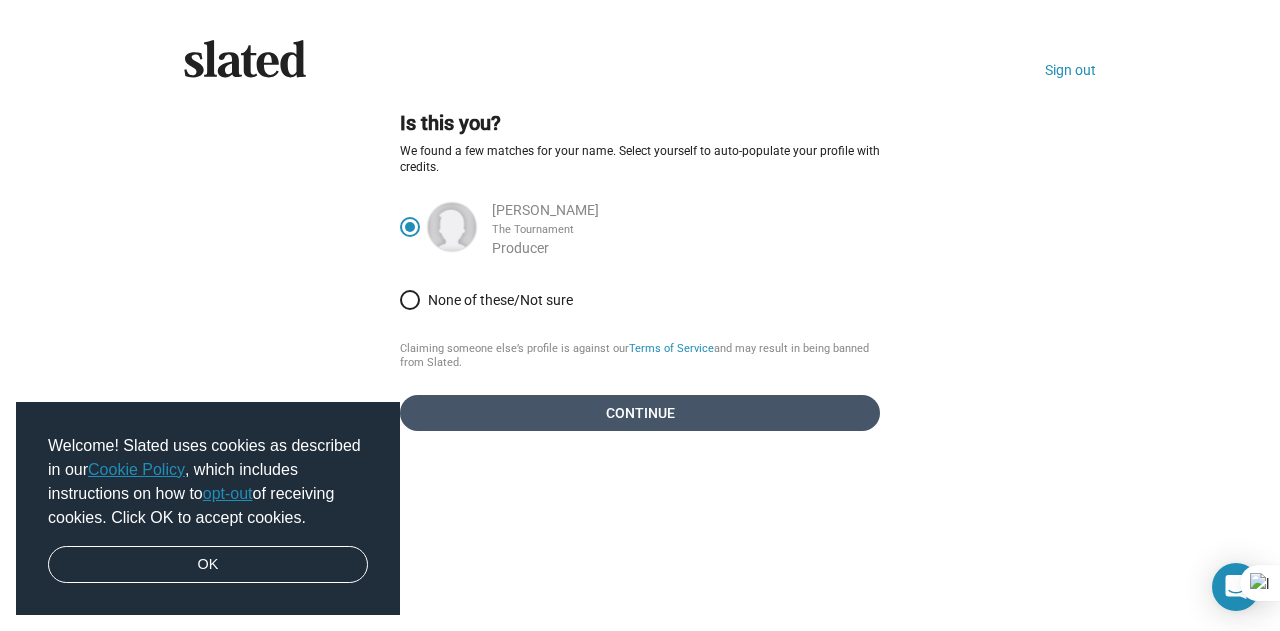 click on "Continue" 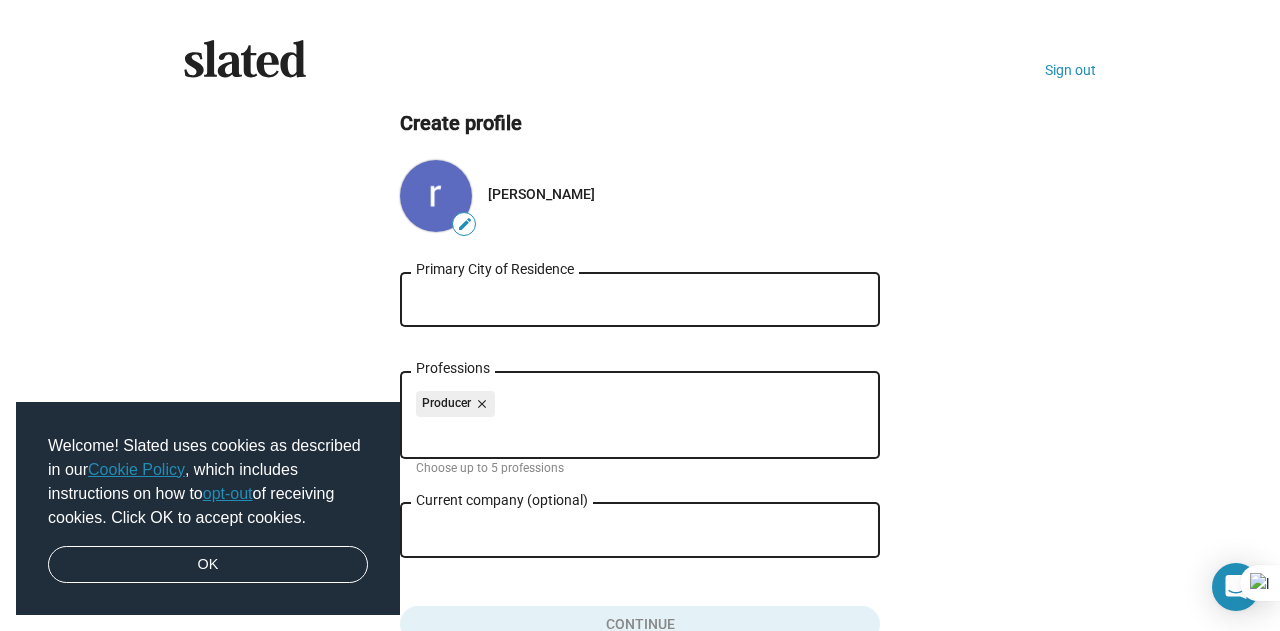 click on "Primary City of Residence" at bounding box center (640, 300) 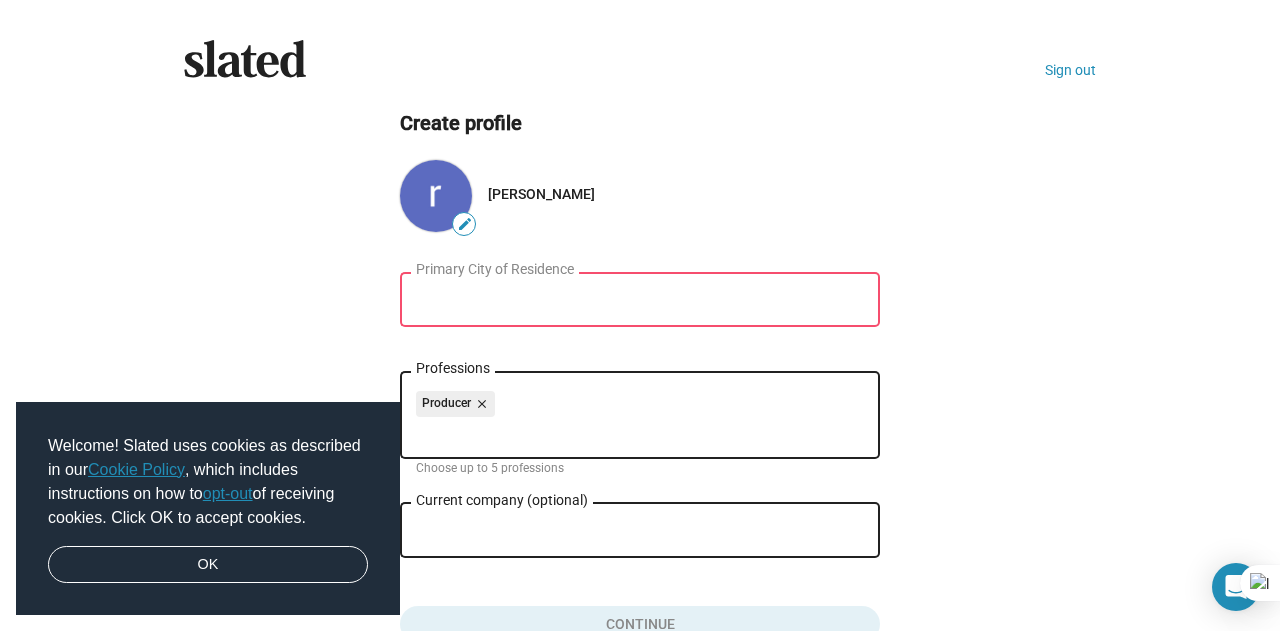 click on "Primary City of Residence" at bounding box center [640, 300] 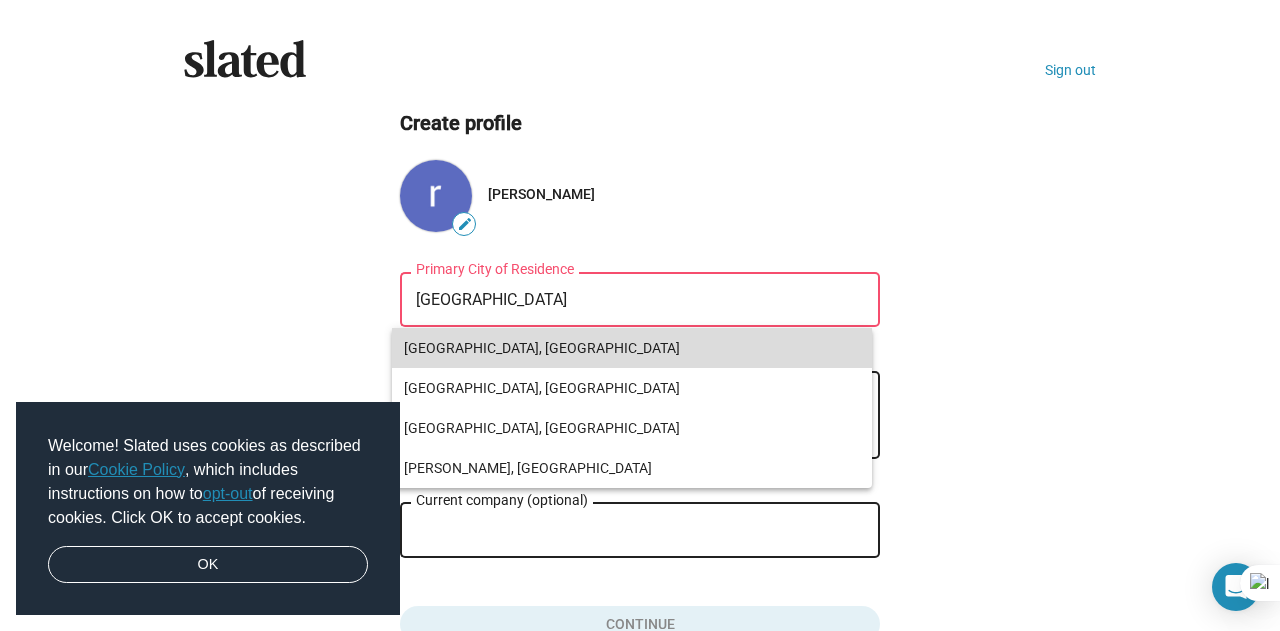 click on "[GEOGRAPHIC_DATA], [GEOGRAPHIC_DATA]" at bounding box center [632, 348] 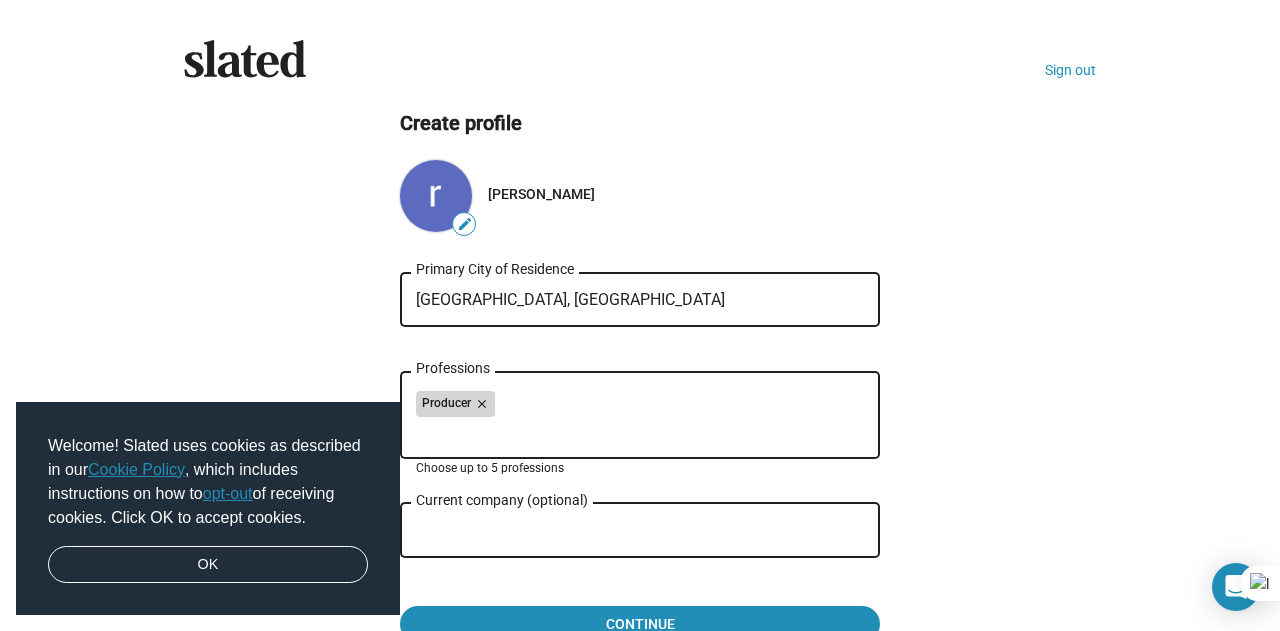 click on "close" at bounding box center [480, 404] 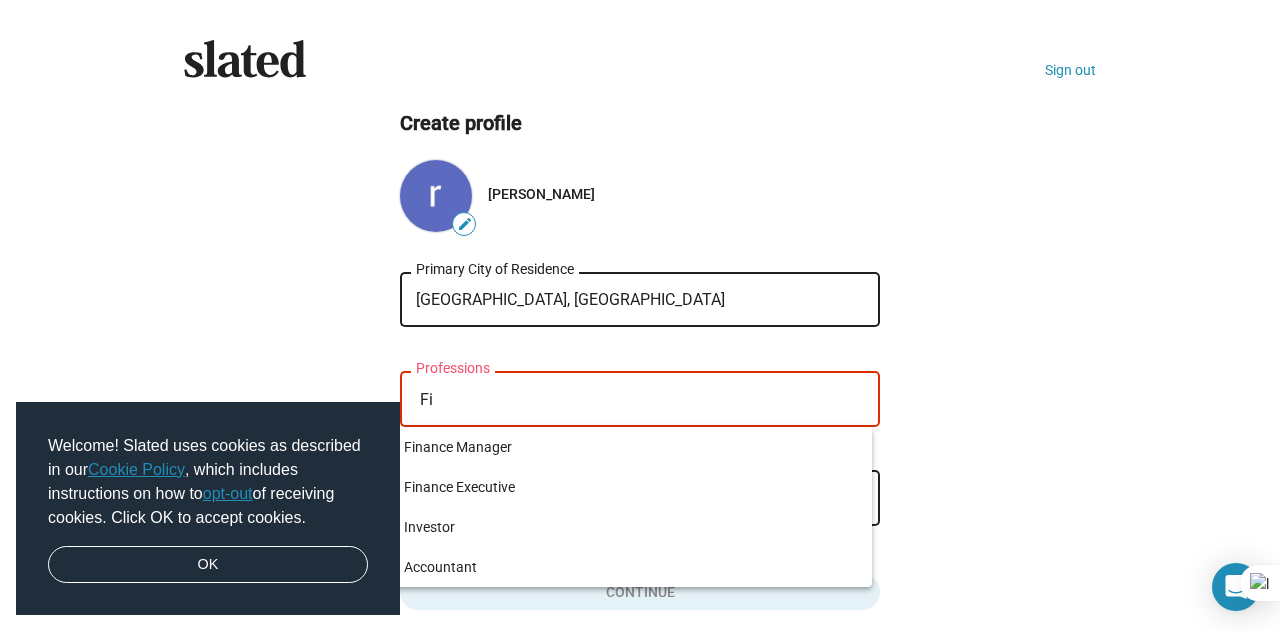 type on "F" 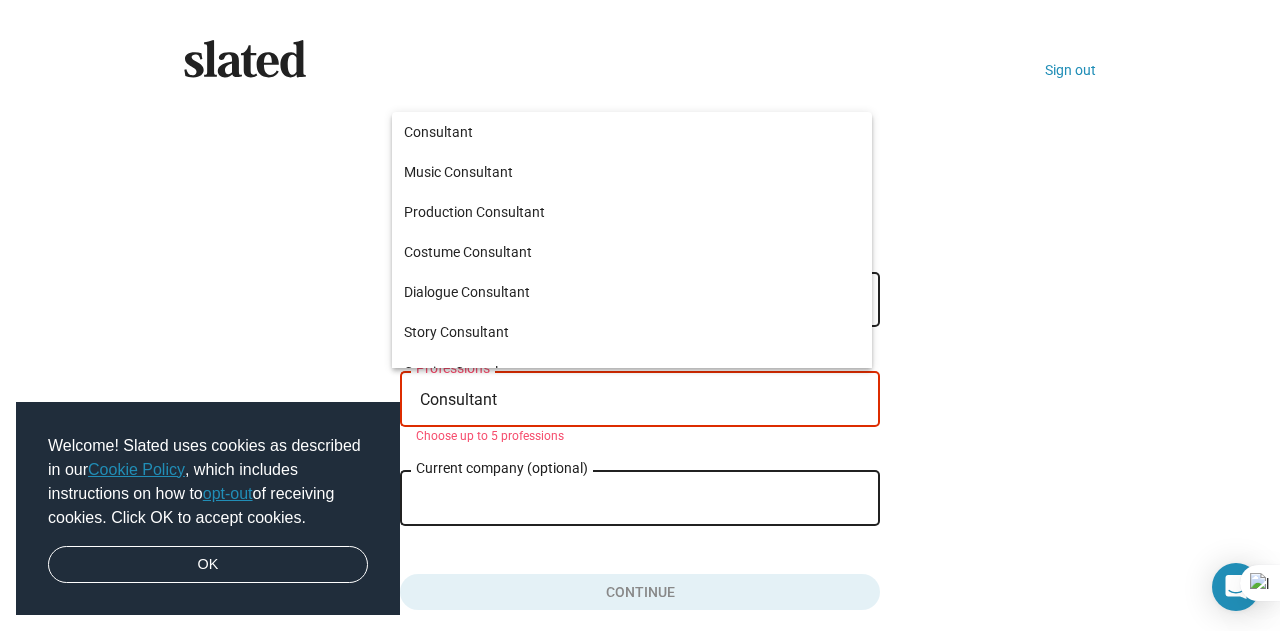 click on "Consultant" at bounding box center [644, 400] 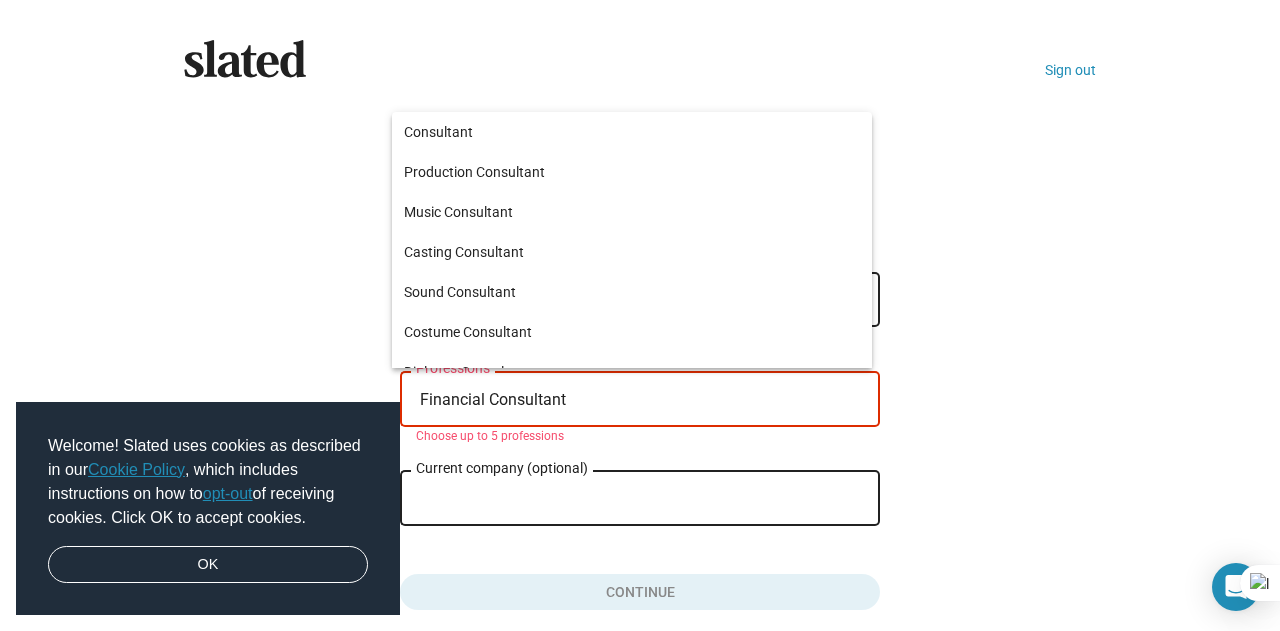 click on "Financial Consultant" at bounding box center (644, 400) 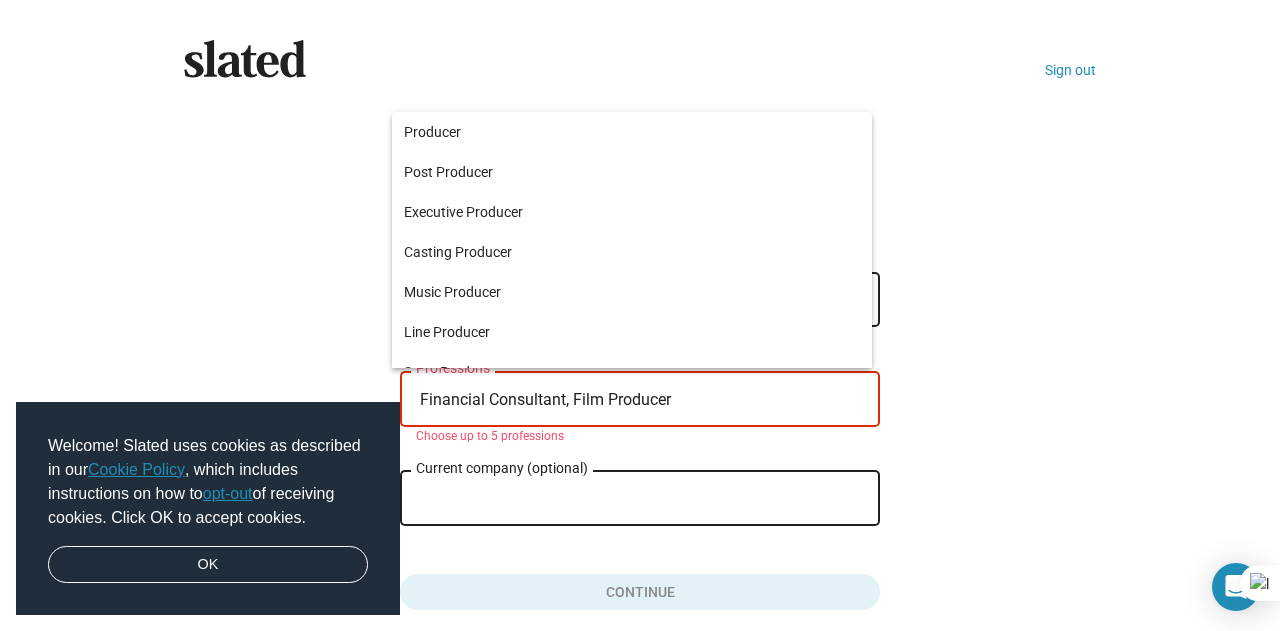 type on "Financial Consultant, Film Producer" 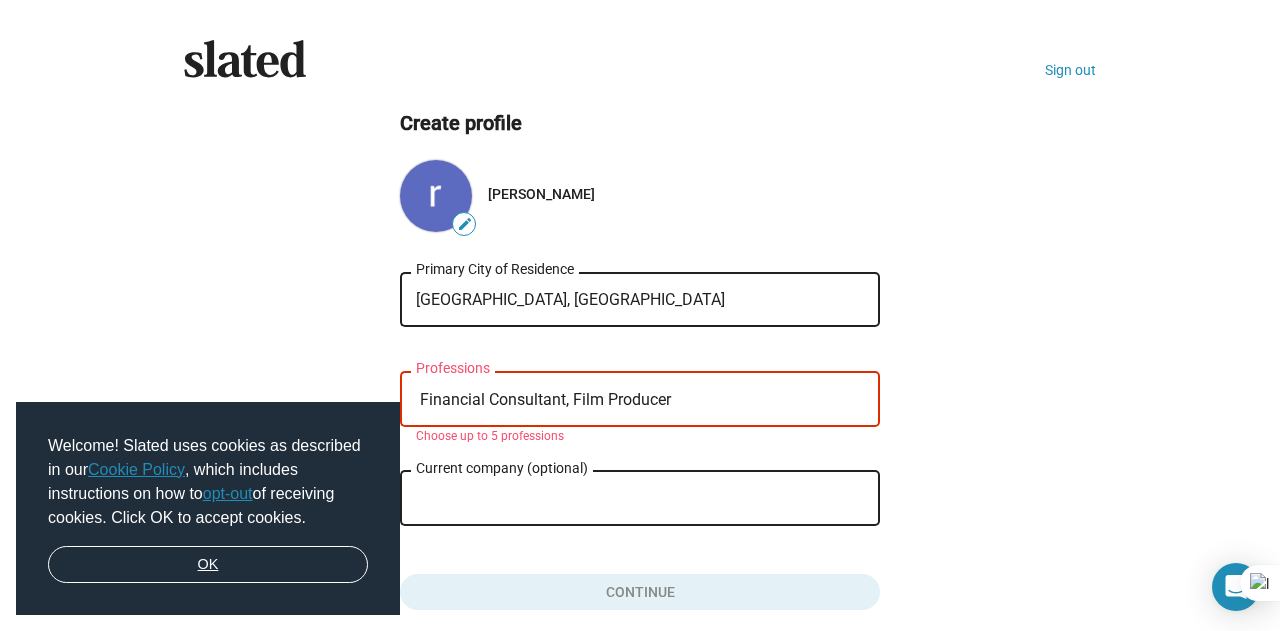 click on "OK" at bounding box center [208, 565] 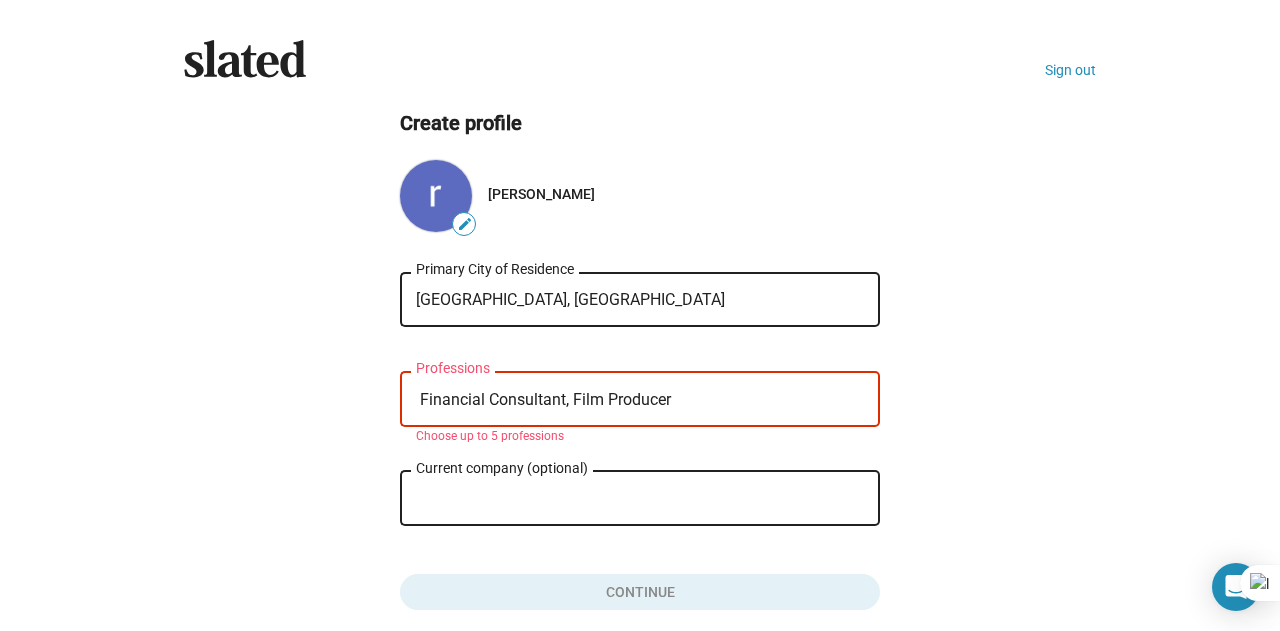 drag, startPoint x: 410, startPoint y: 481, endPoint x: 420, endPoint y: 472, distance: 13.453624 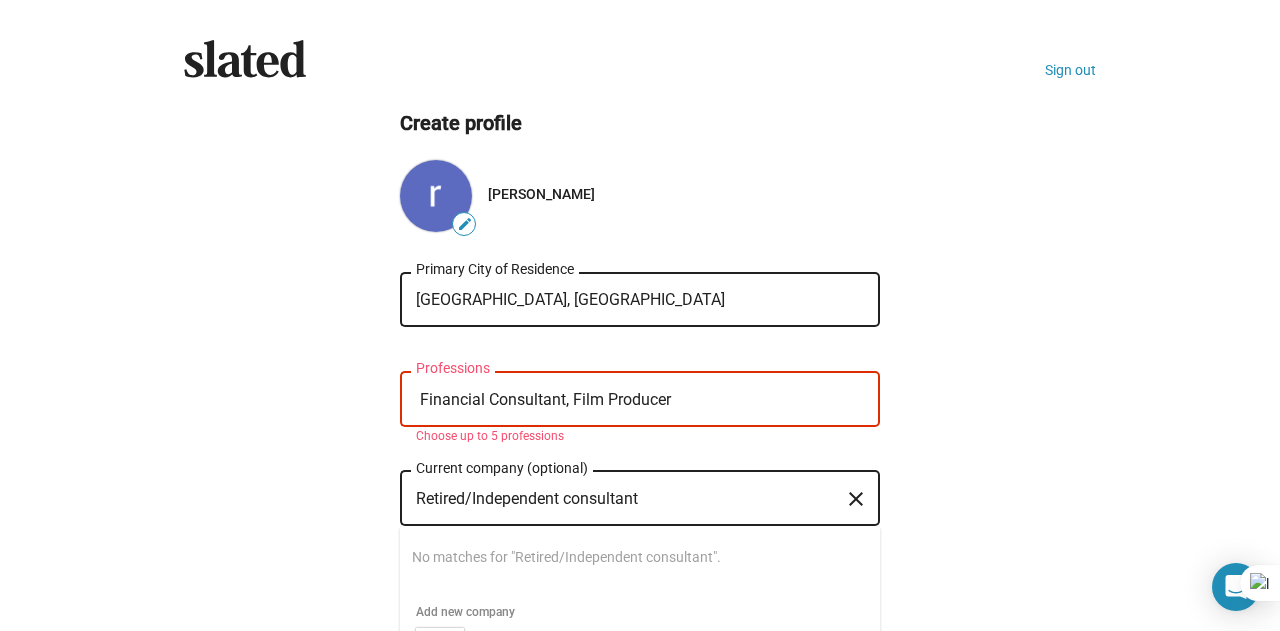 type on "Retired/Independent consultant" 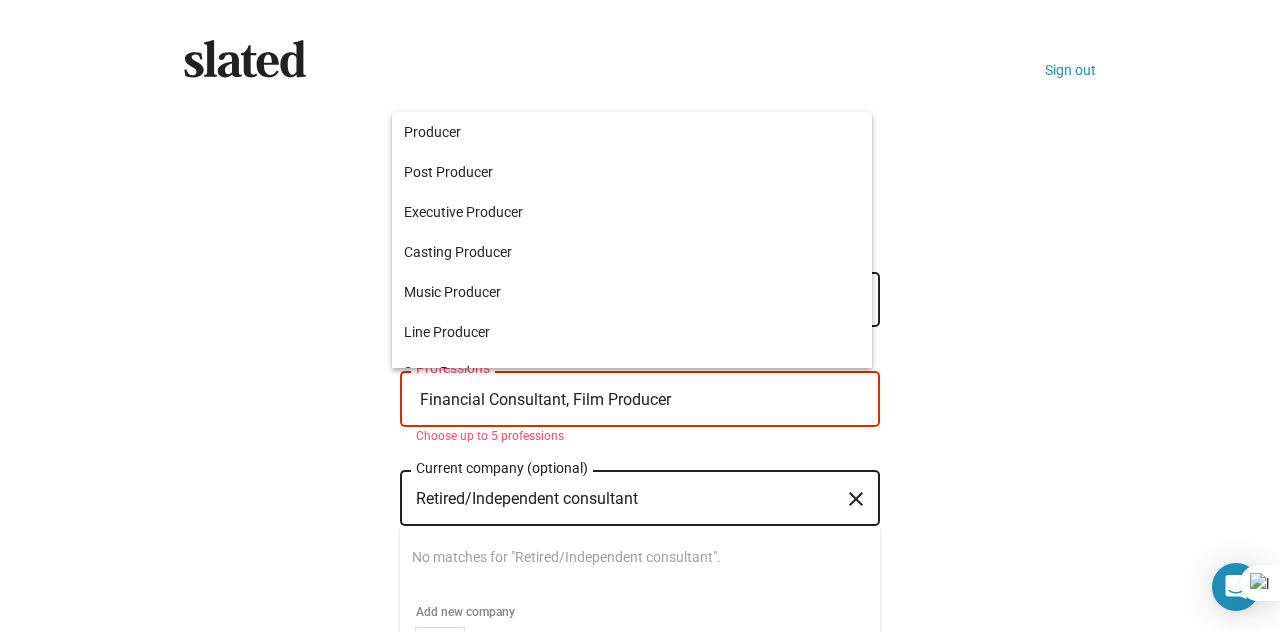 click on "Financial Consultant, Film Producer" at bounding box center (644, 400) 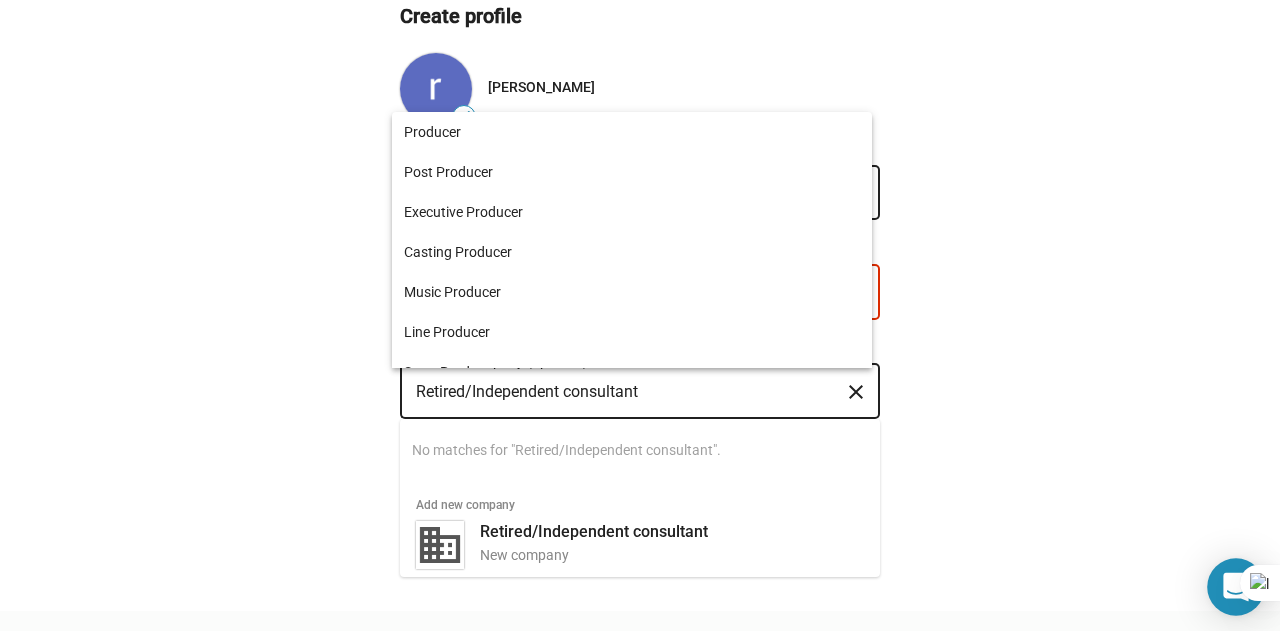 click 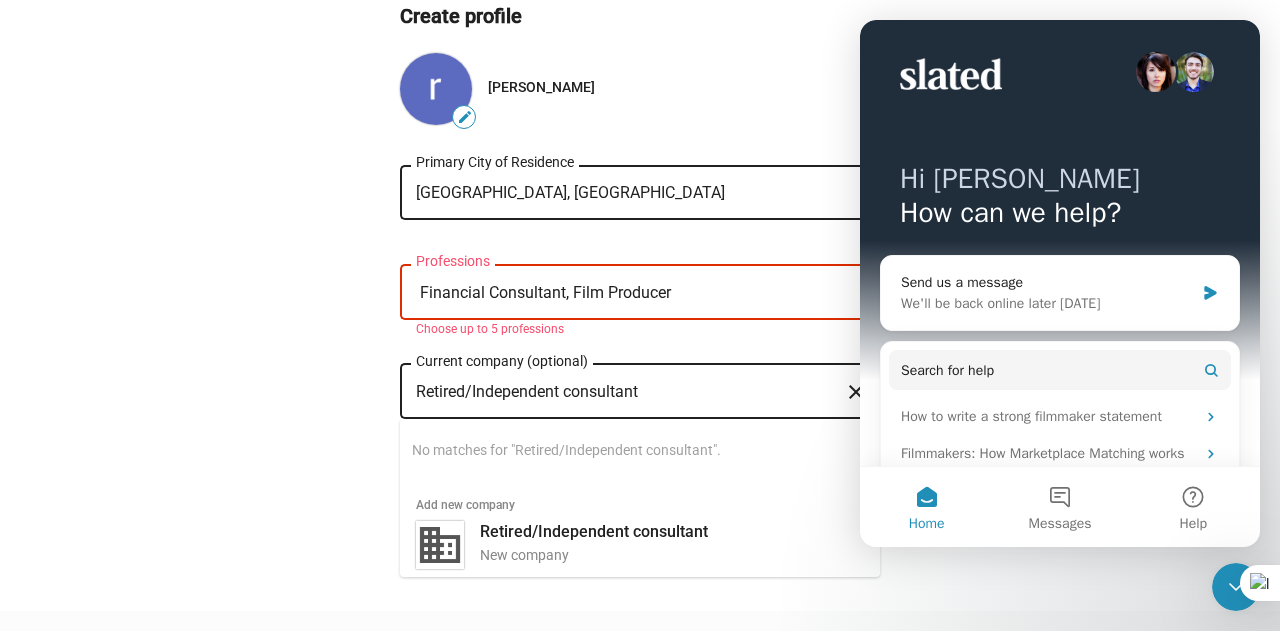 scroll, scrollTop: 0, scrollLeft: 0, axis: both 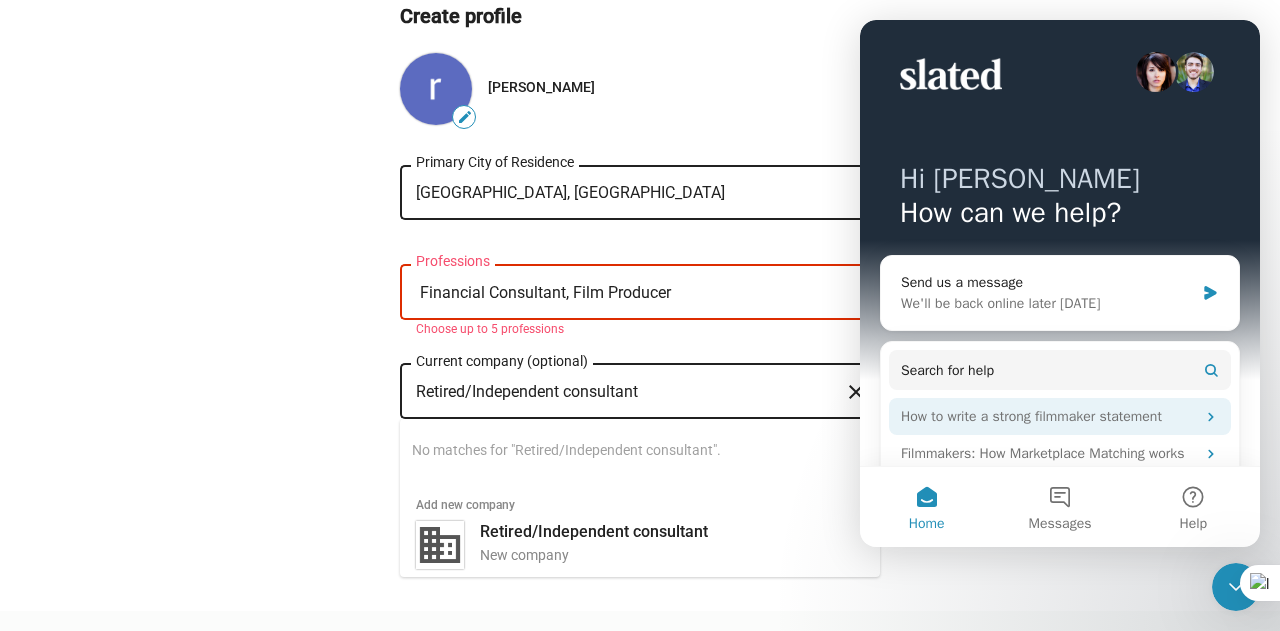 click on "How to write a strong filmmaker statement" at bounding box center (1048, 416) 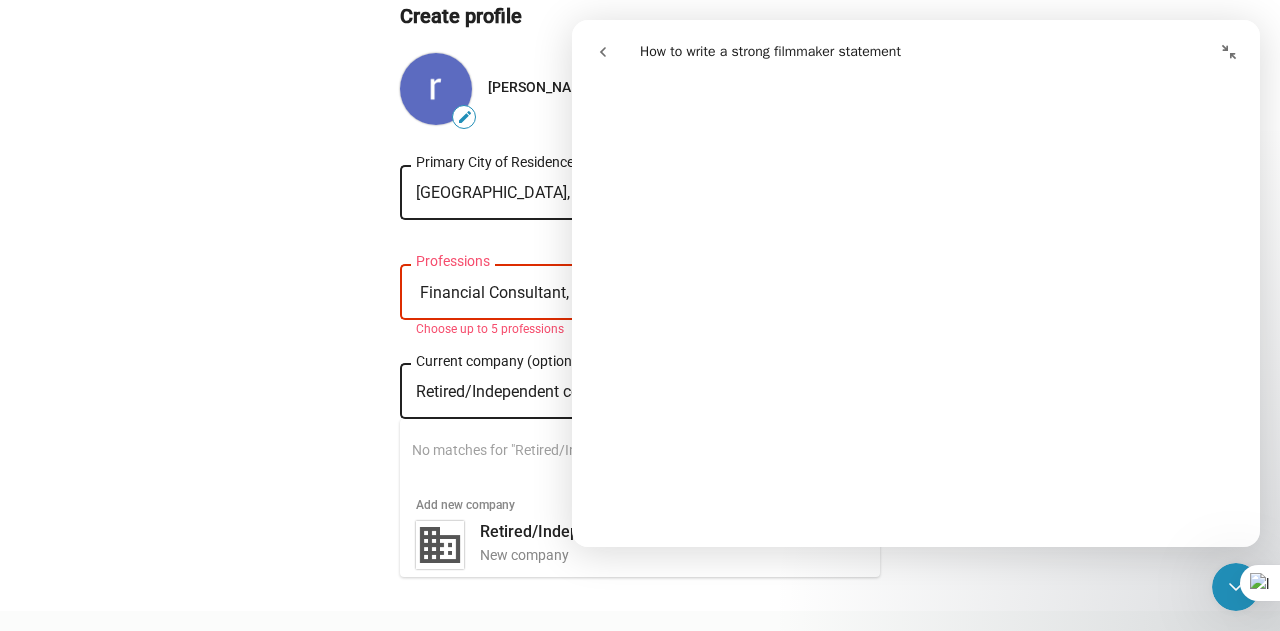 scroll, scrollTop: 0, scrollLeft: 0, axis: both 